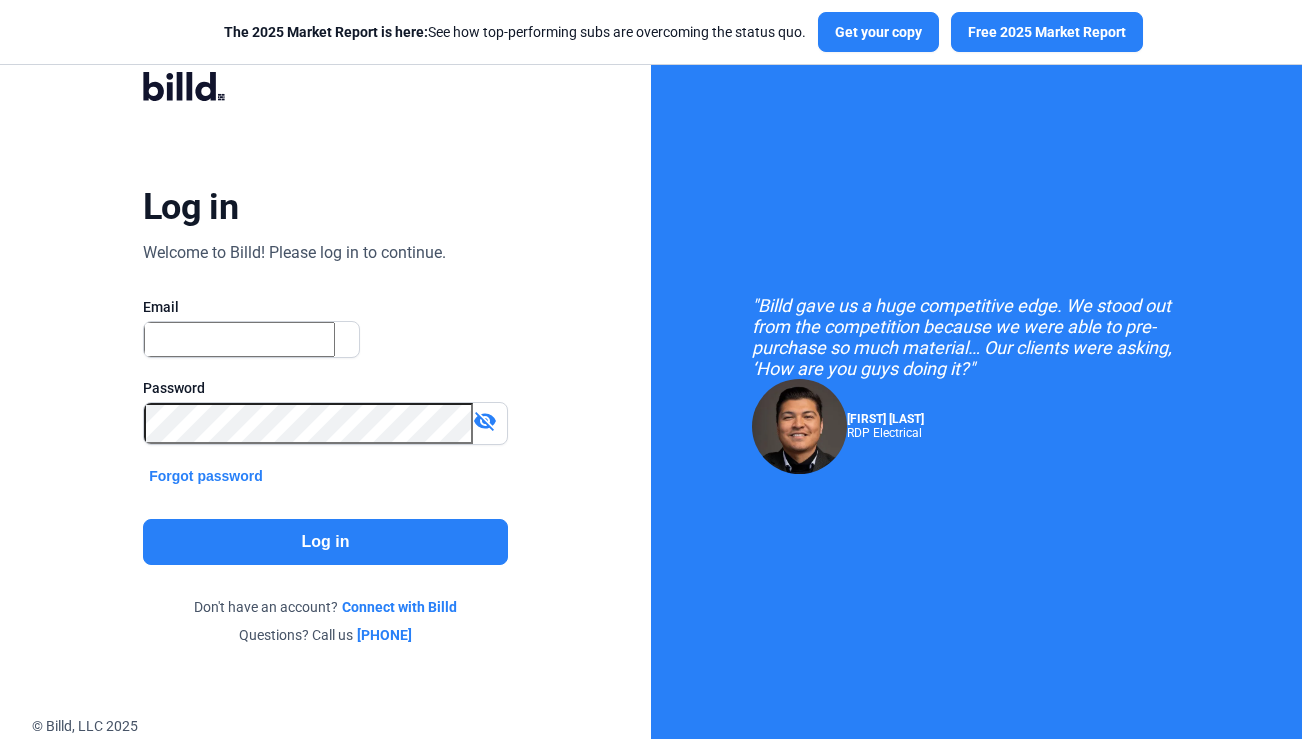 scroll, scrollTop: 0, scrollLeft: 0, axis: both 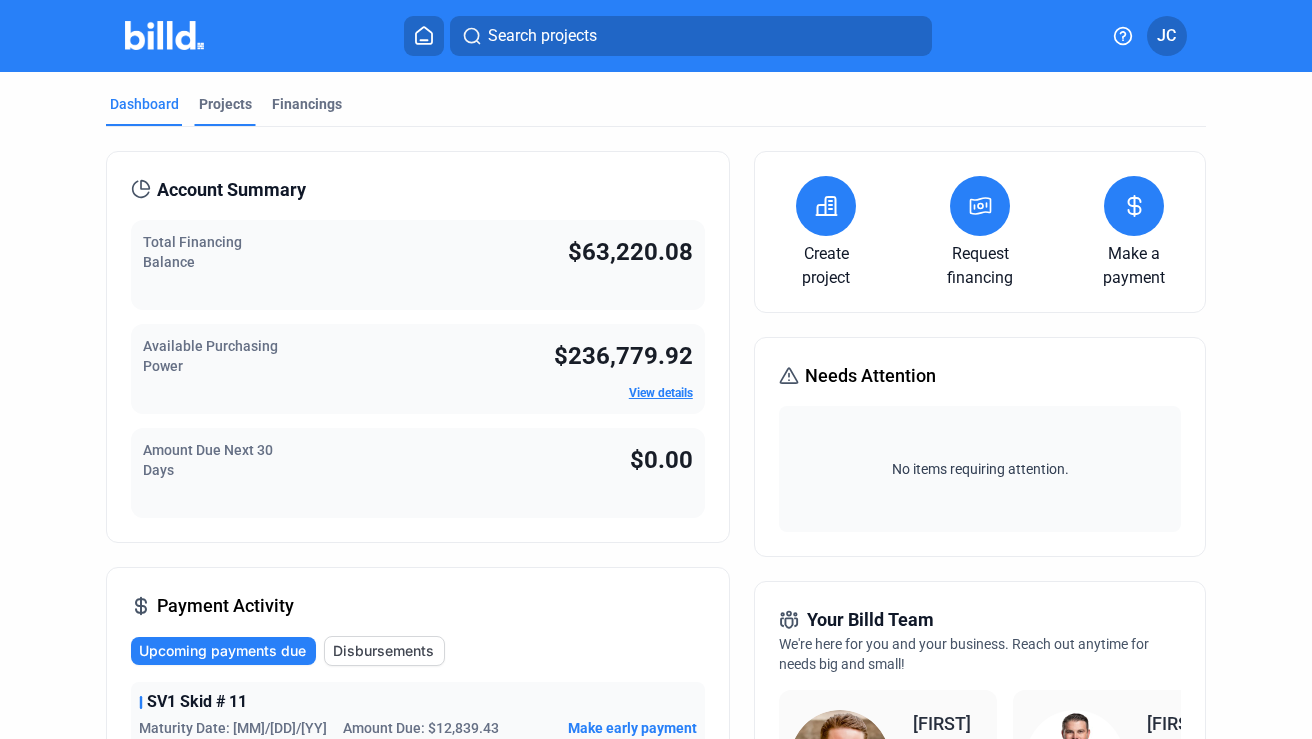 click on "Projects" at bounding box center (225, 104) 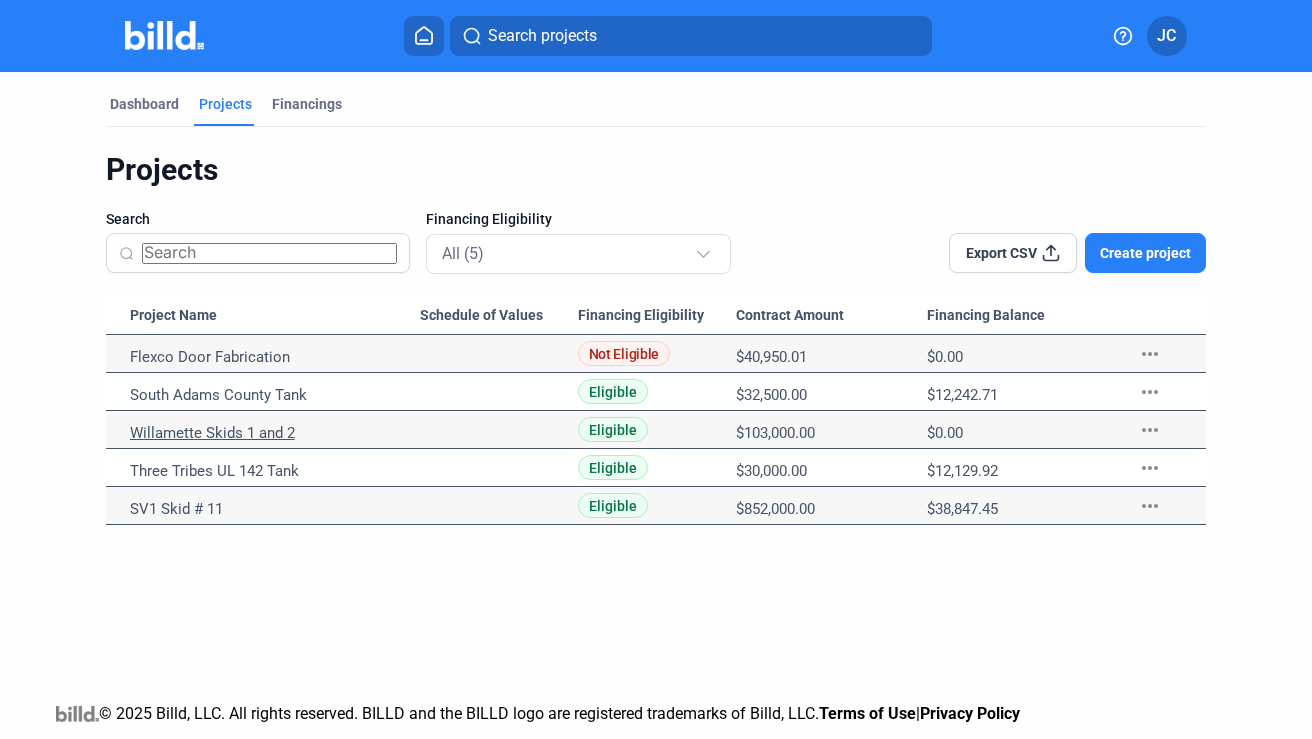 click on "Willamette Skids 1 and 2" at bounding box center [275, 357] 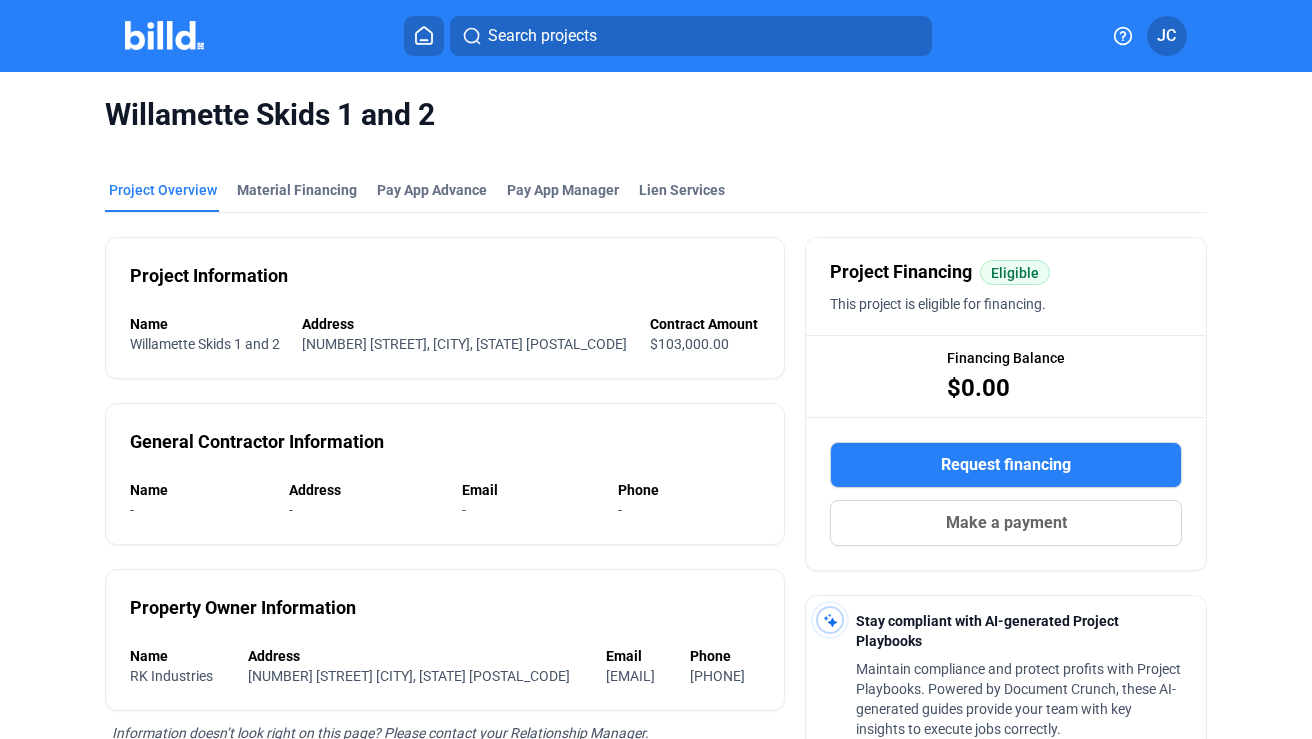 click on "Request financing" at bounding box center (1006, 465) 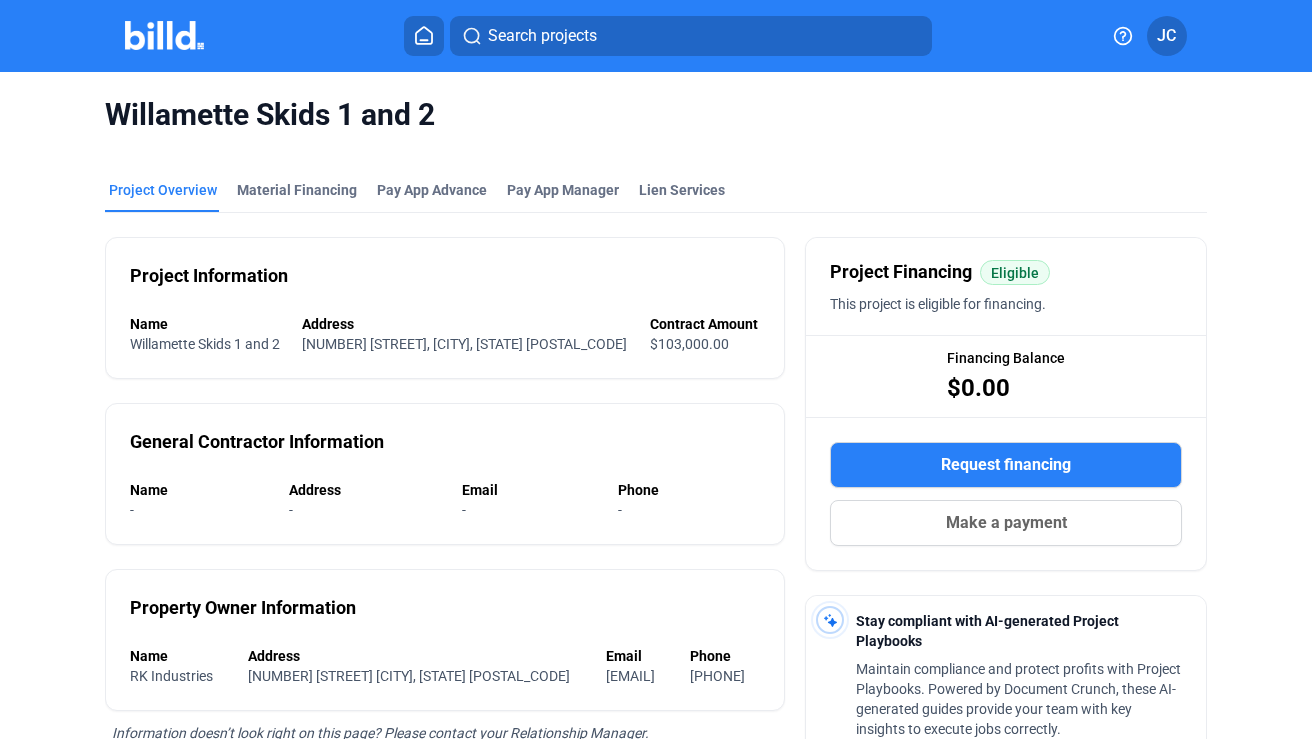 click on "Material Financing" at bounding box center [269, 986] 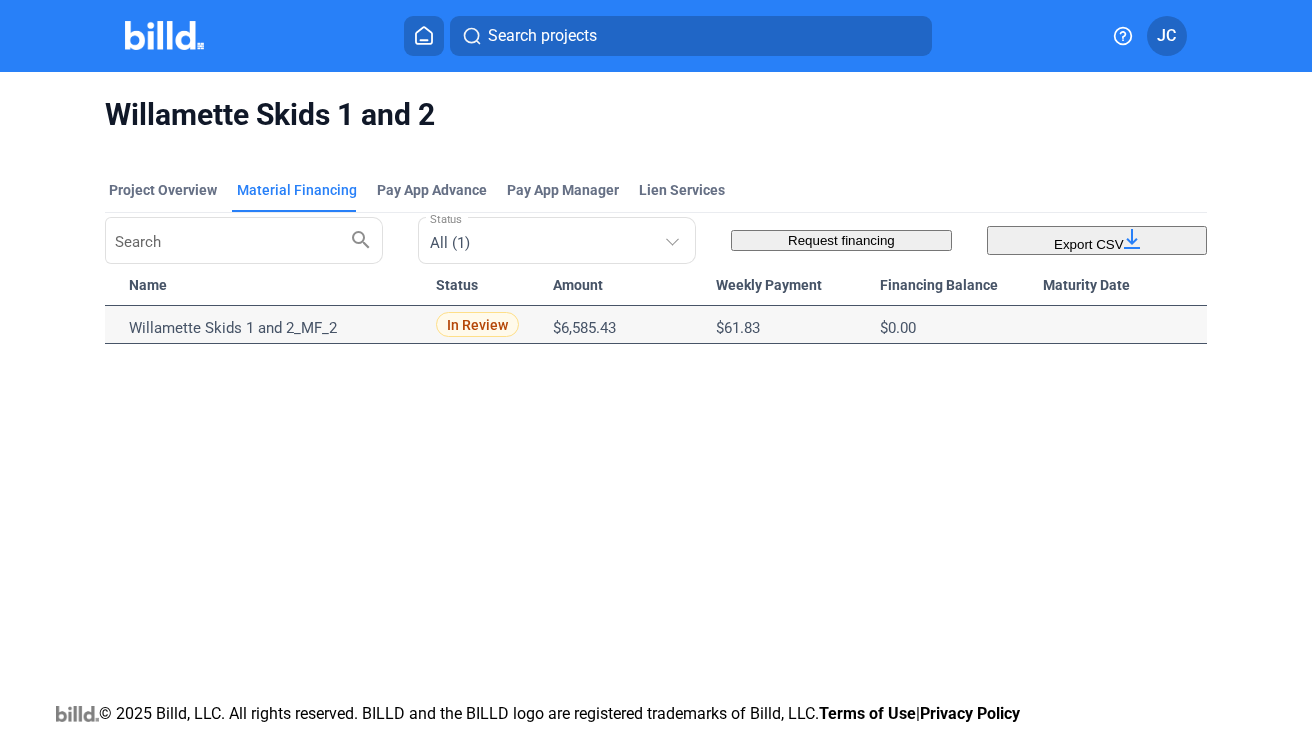 click on "Request another financing" at bounding box center [778, 1075] 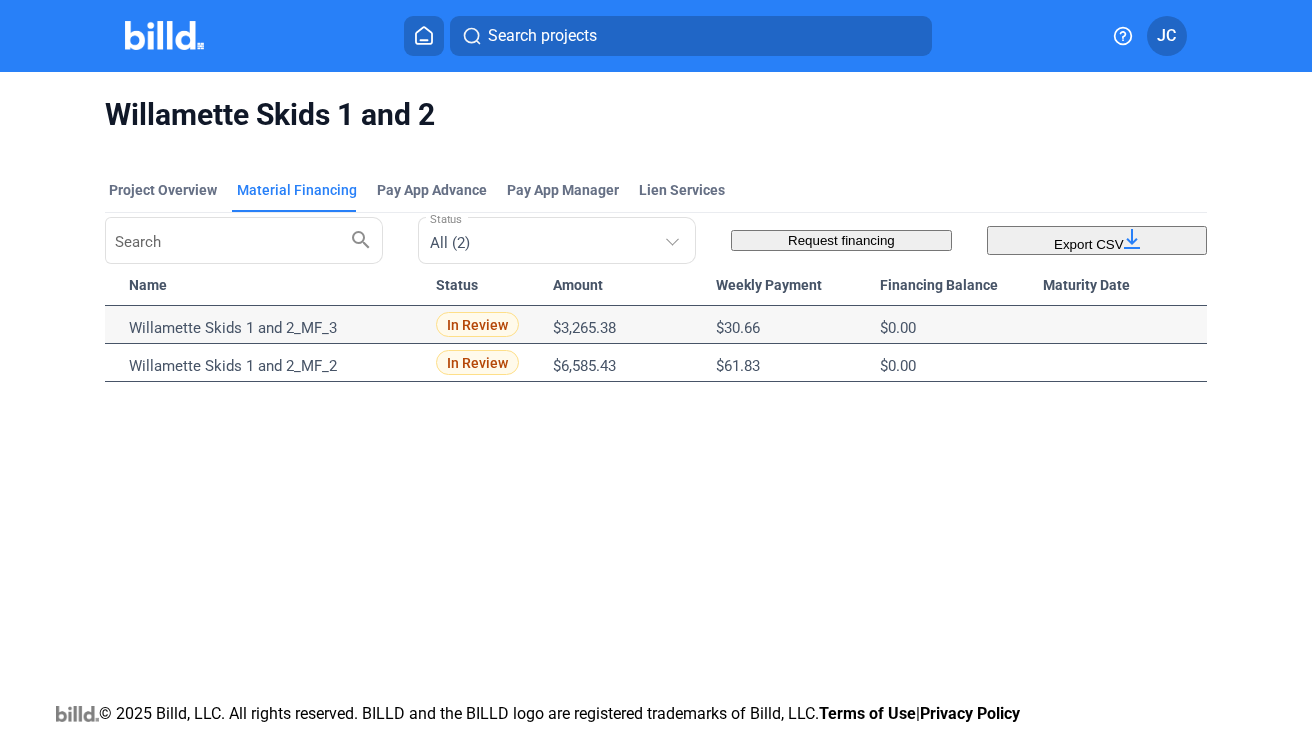 scroll, scrollTop: 1, scrollLeft: 0, axis: vertical 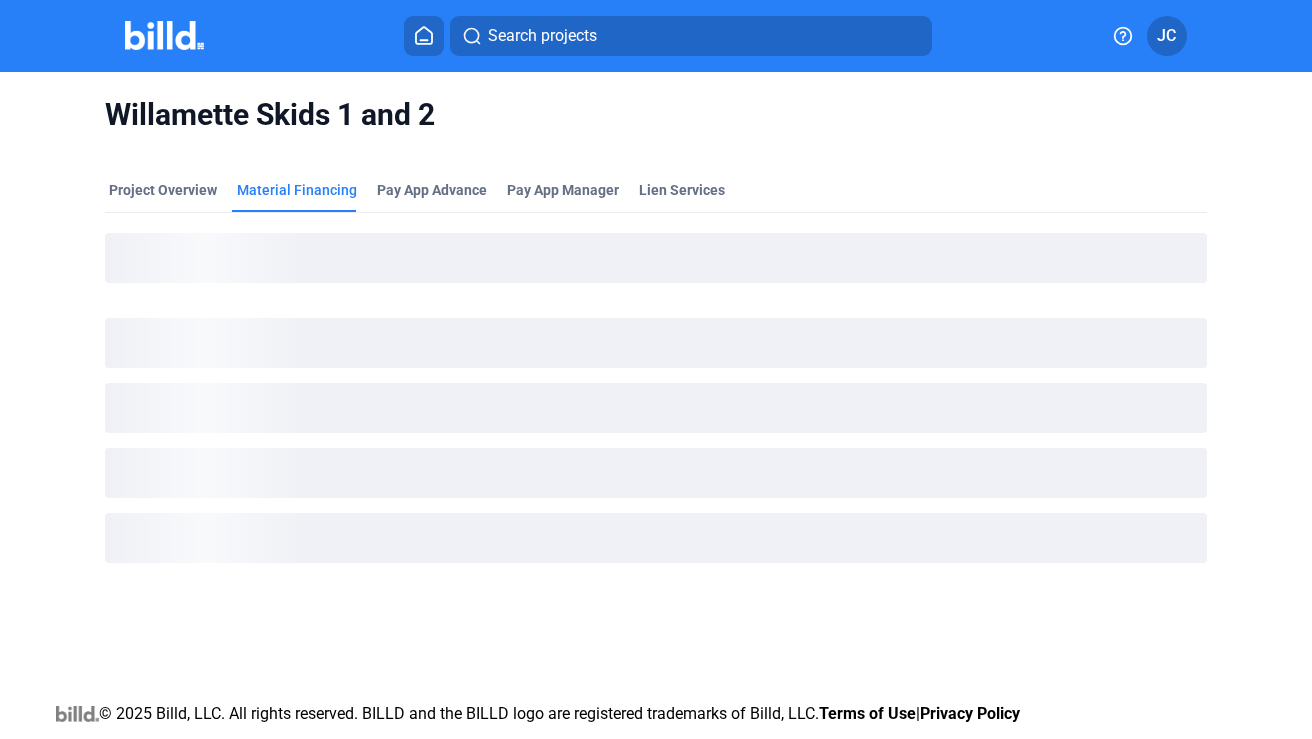 click on "Close" at bounding box center [271, 1075] 